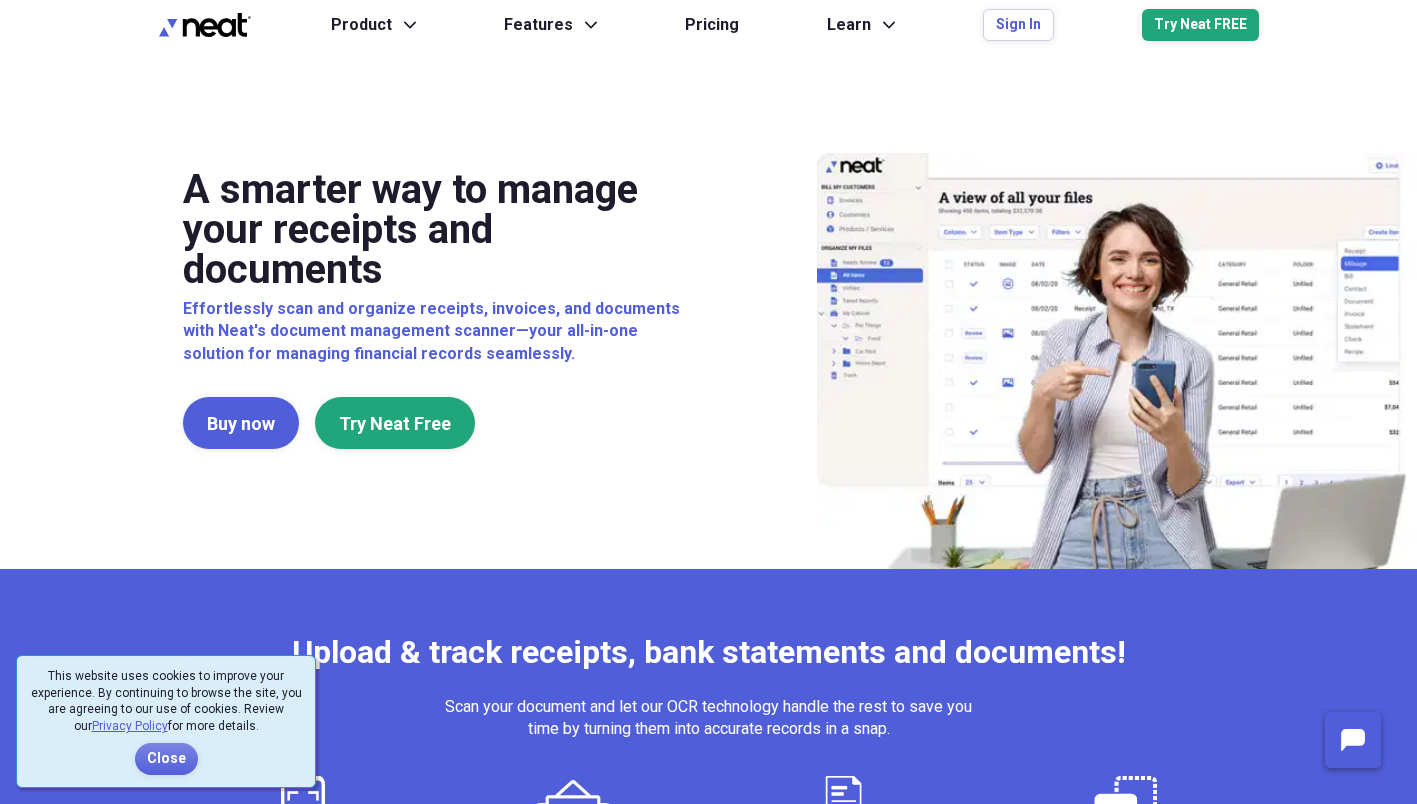 scroll, scrollTop: 0, scrollLeft: 0, axis: both 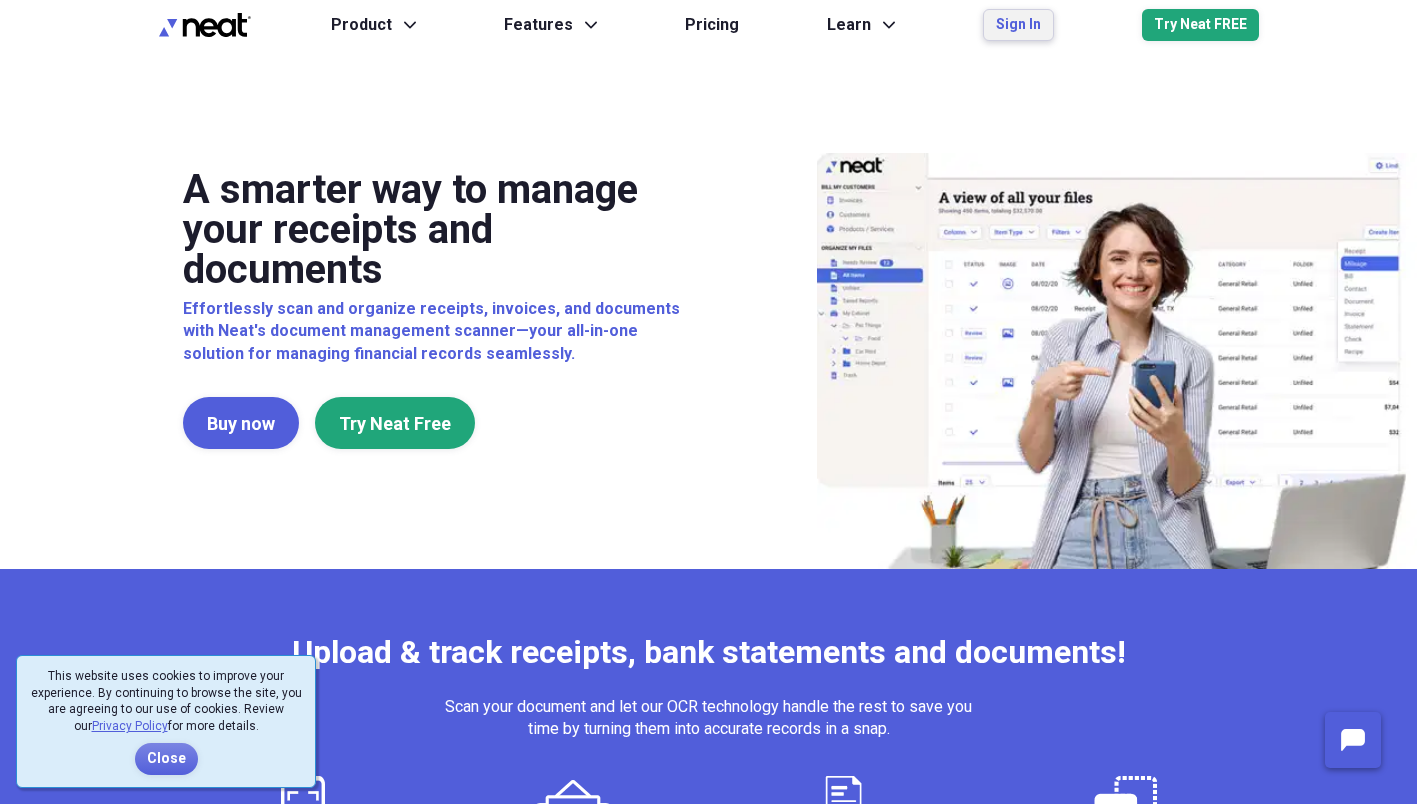 click on "Sign In" at bounding box center (1018, 25) 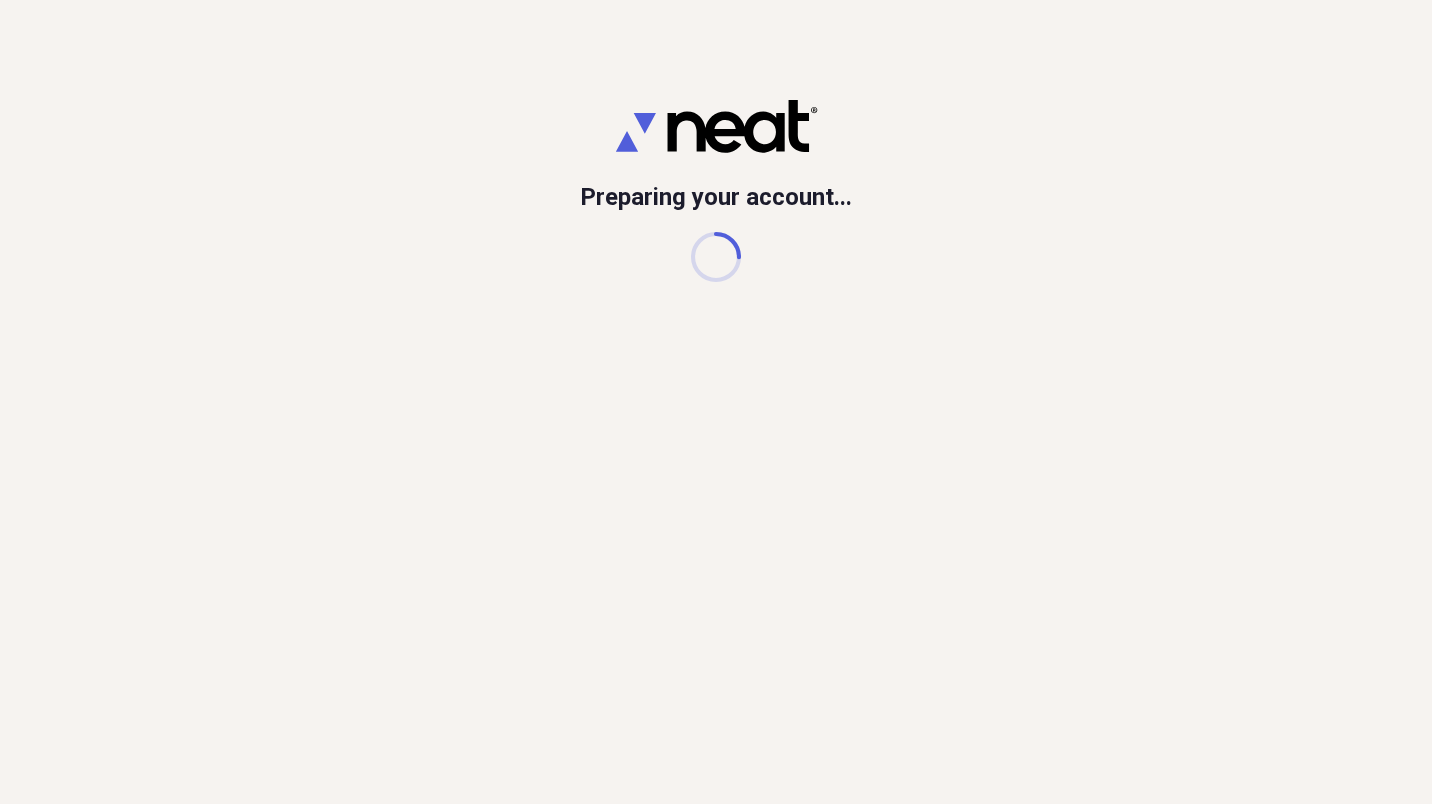 scroll, scrollTop: 0, scrollLeft: 0, axis: both 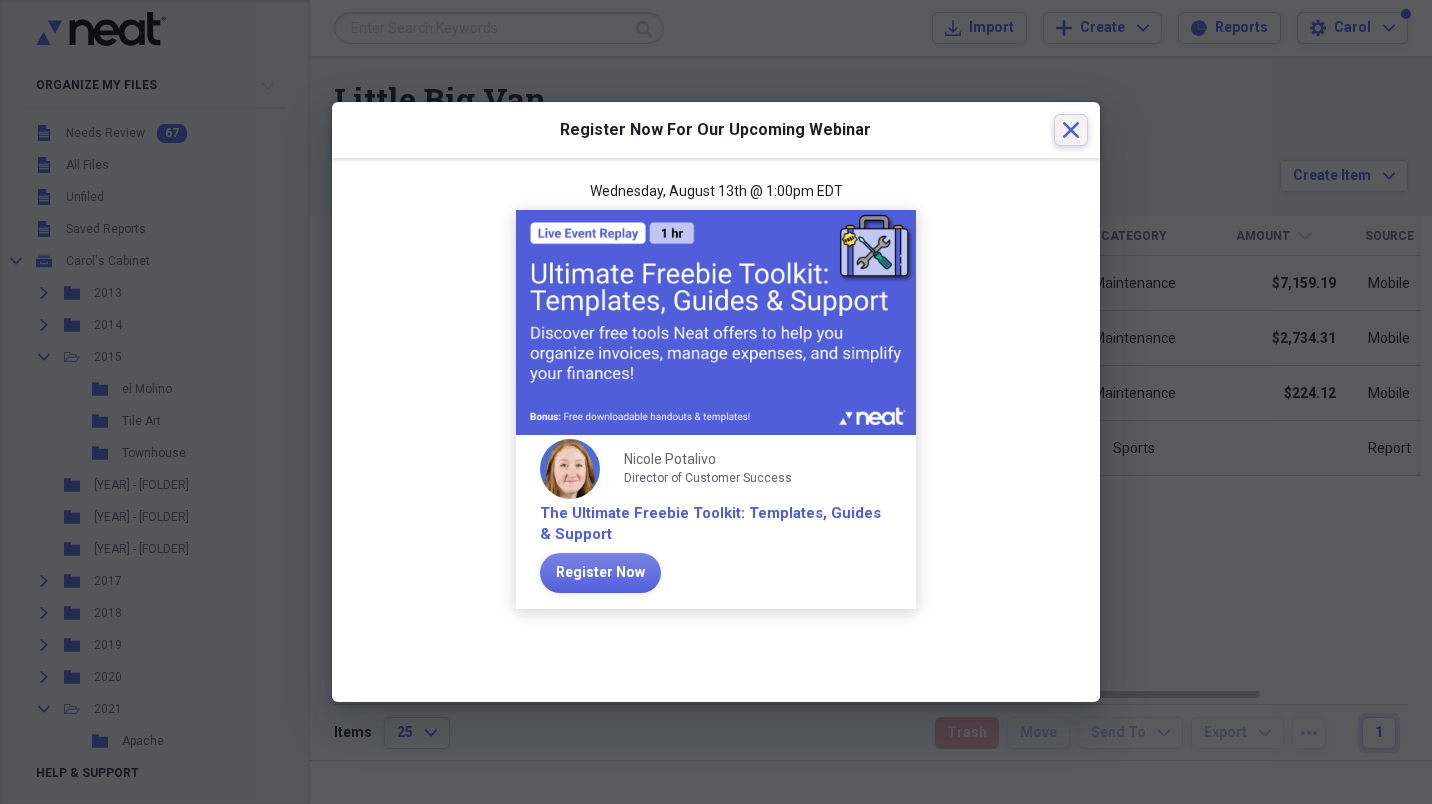 click on "Close" 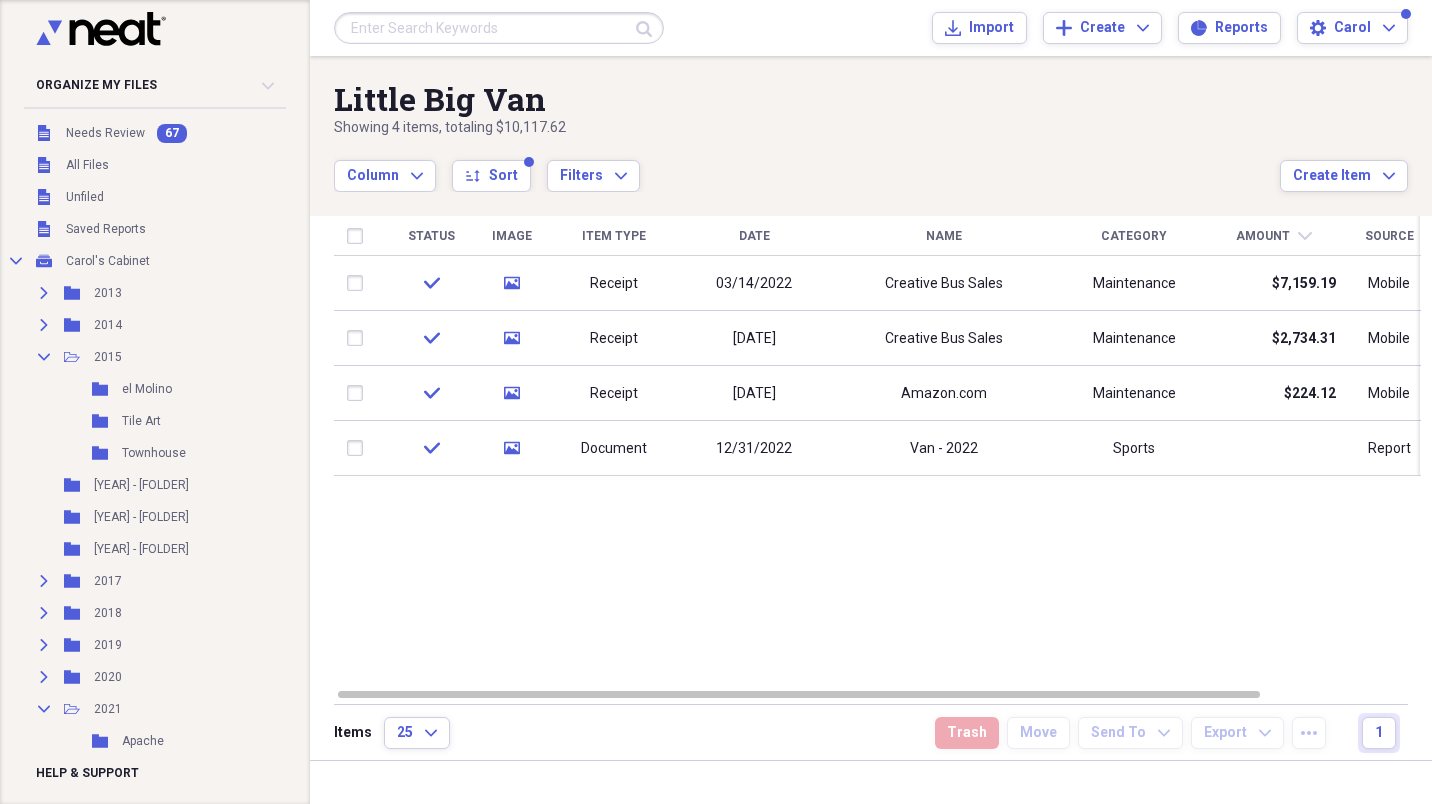 scroll, scrollTop: 560, scrollLeft: 0, axis: vertical 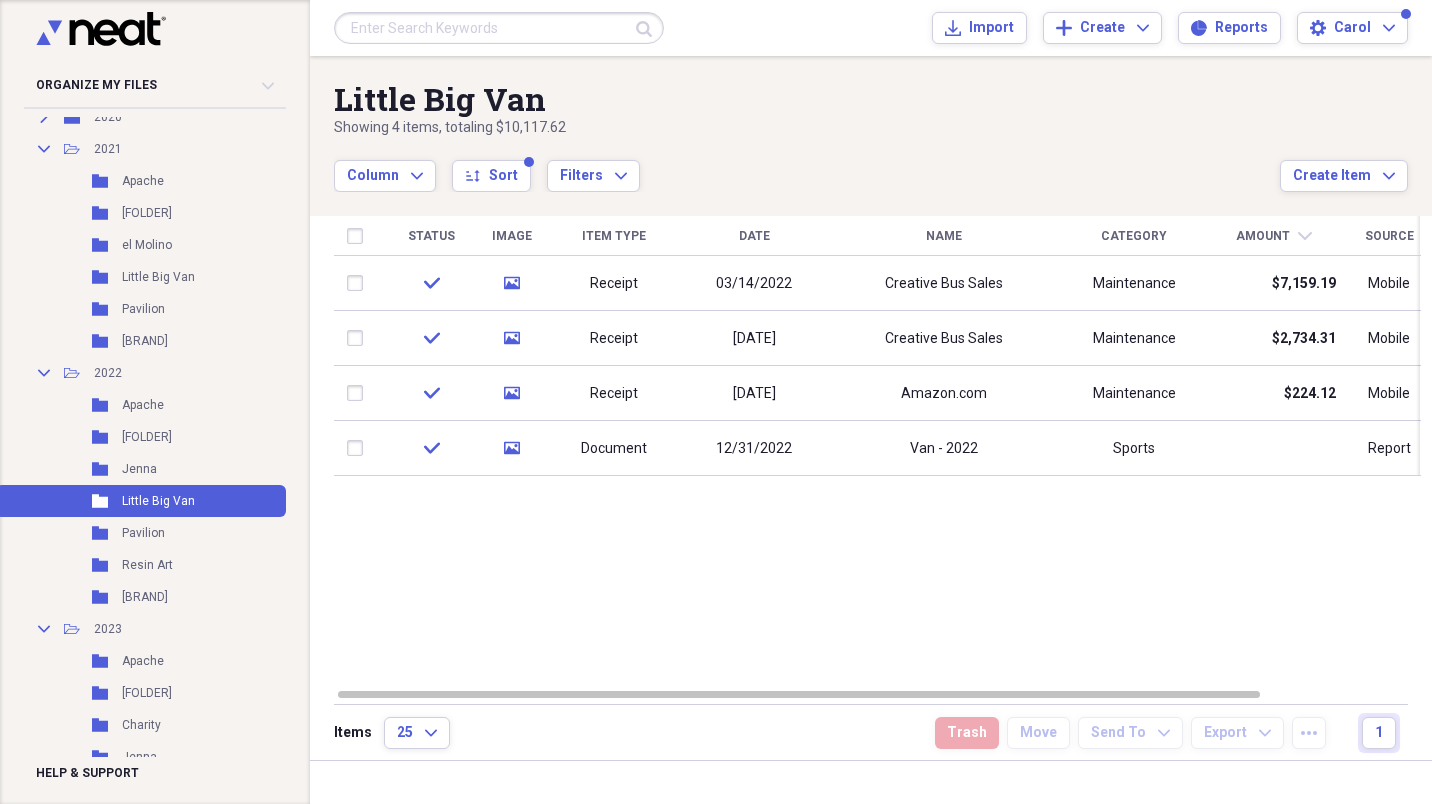 click on "Apache" at bounding box center [143, 661] 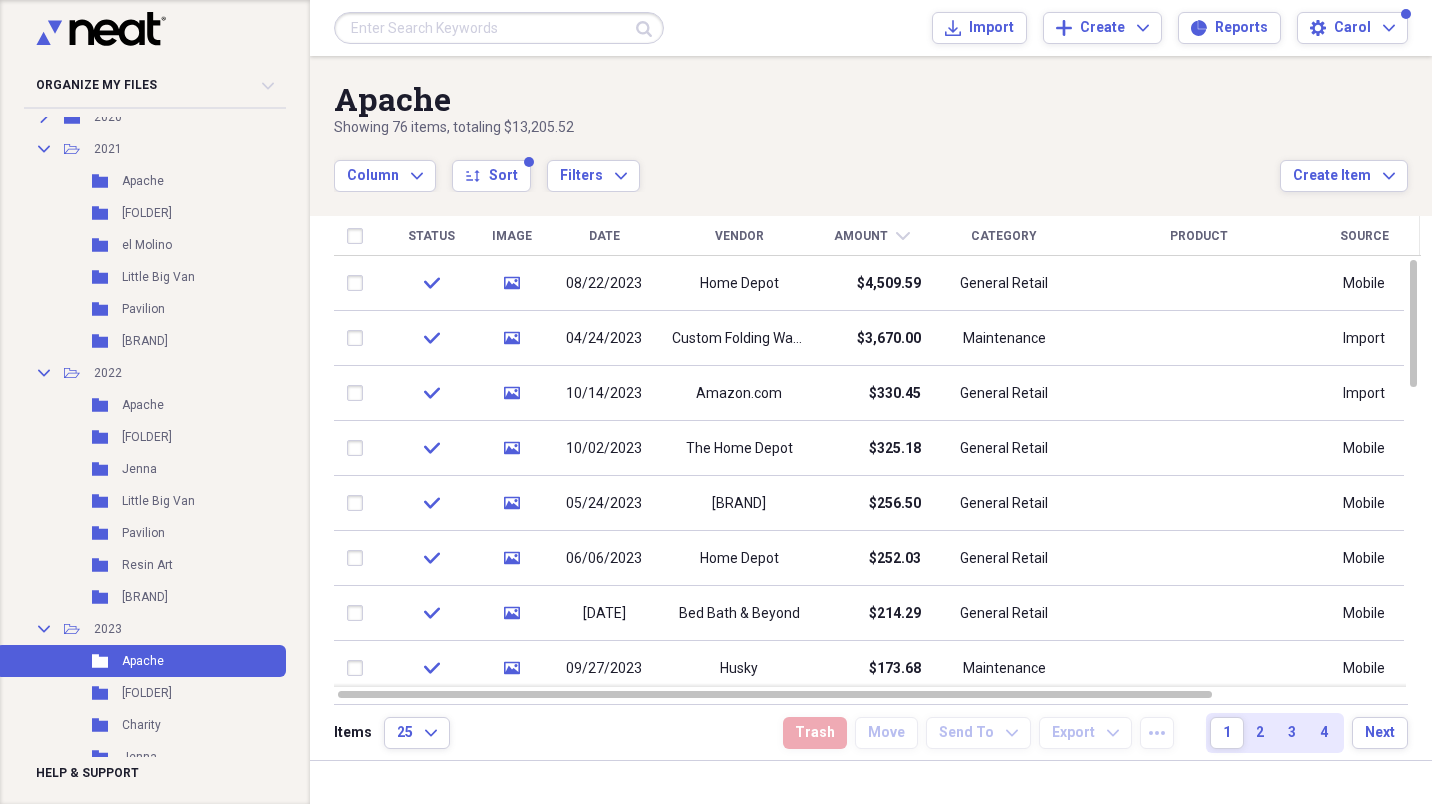 click on "$4,509.59" at bounding box center [871, 283] 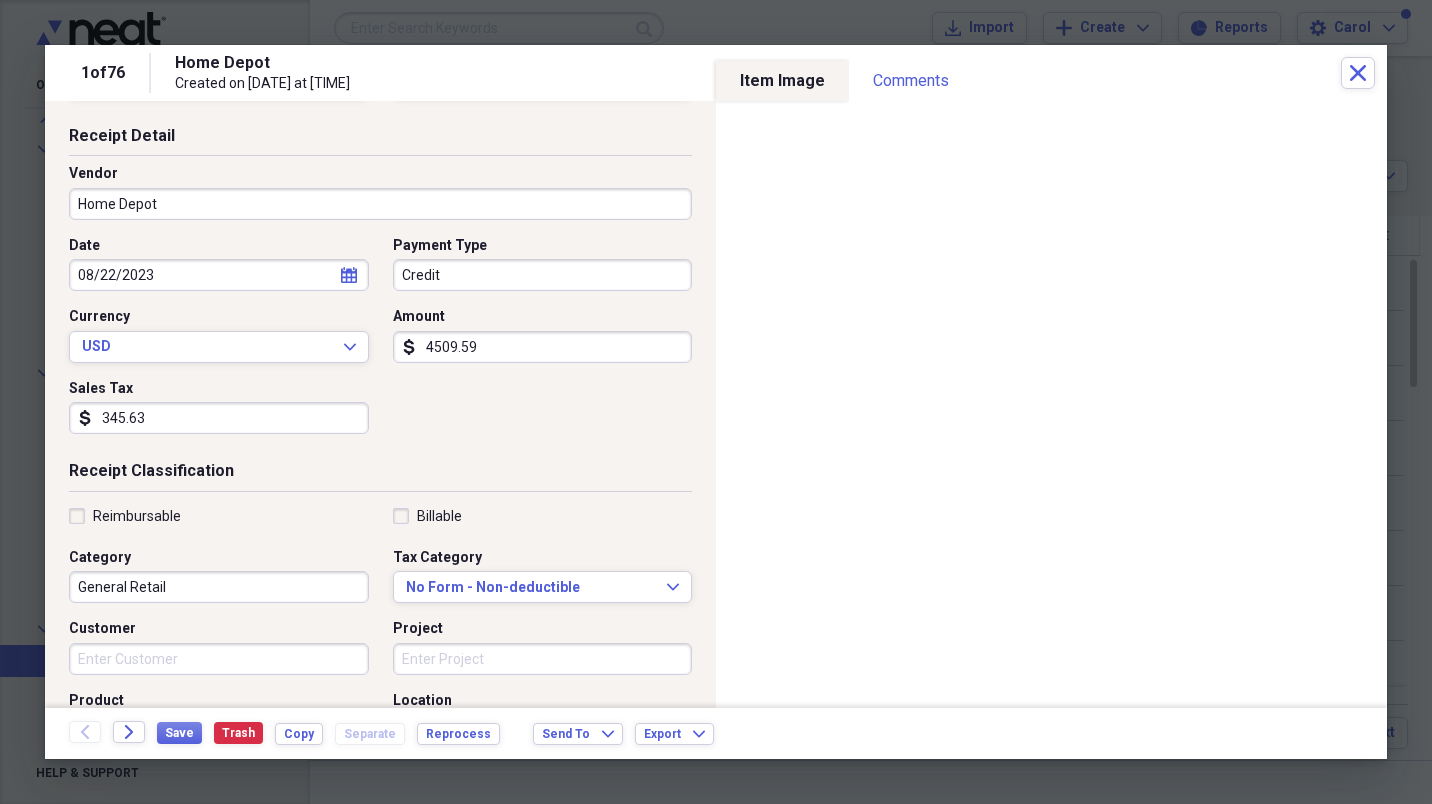 scroll, scrollTop: 0, scrollLeft: 0, axis: both 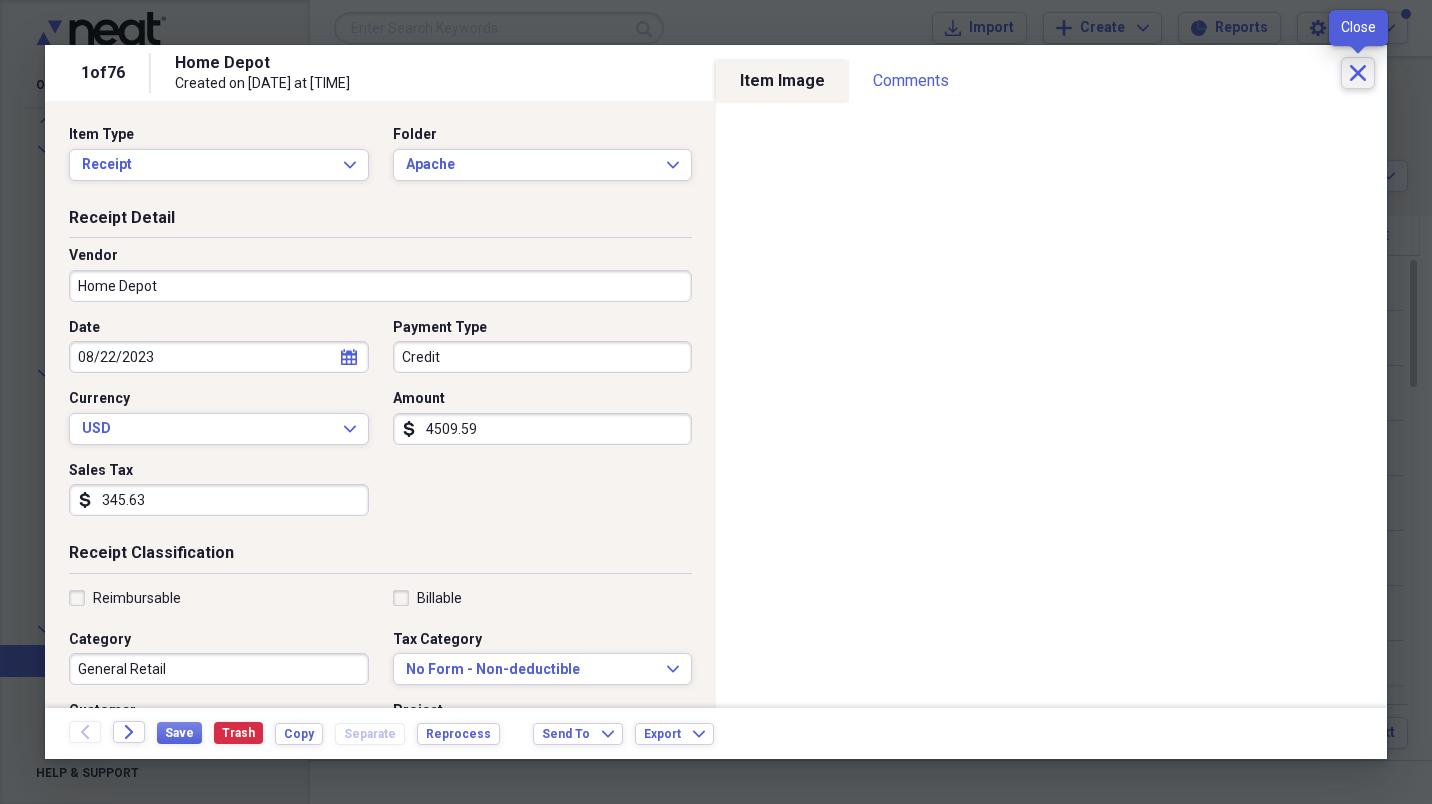 click on "Close" at bounding box center [1358, 73] 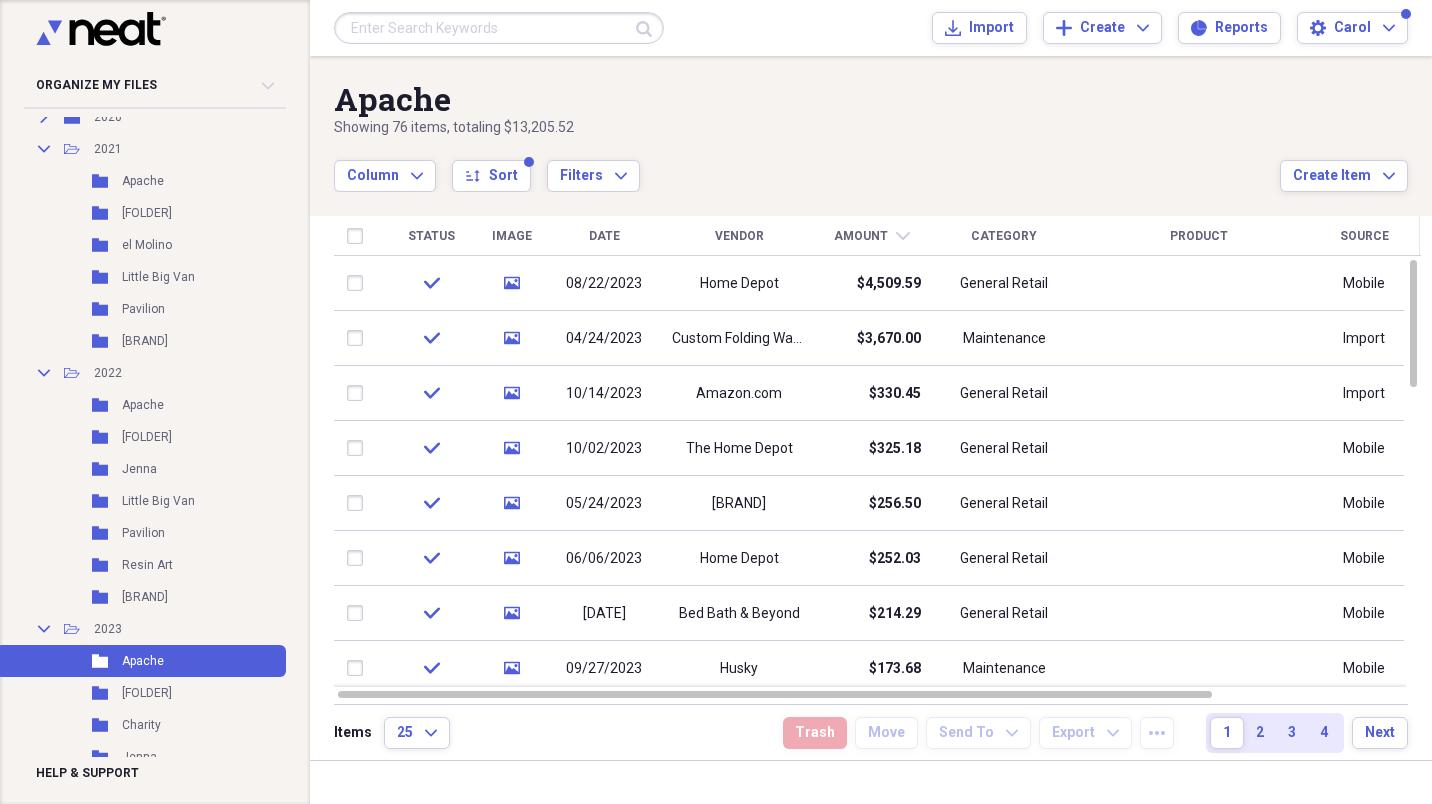 click on "Custom Folding Wagons" at bounding box center [739, 339] 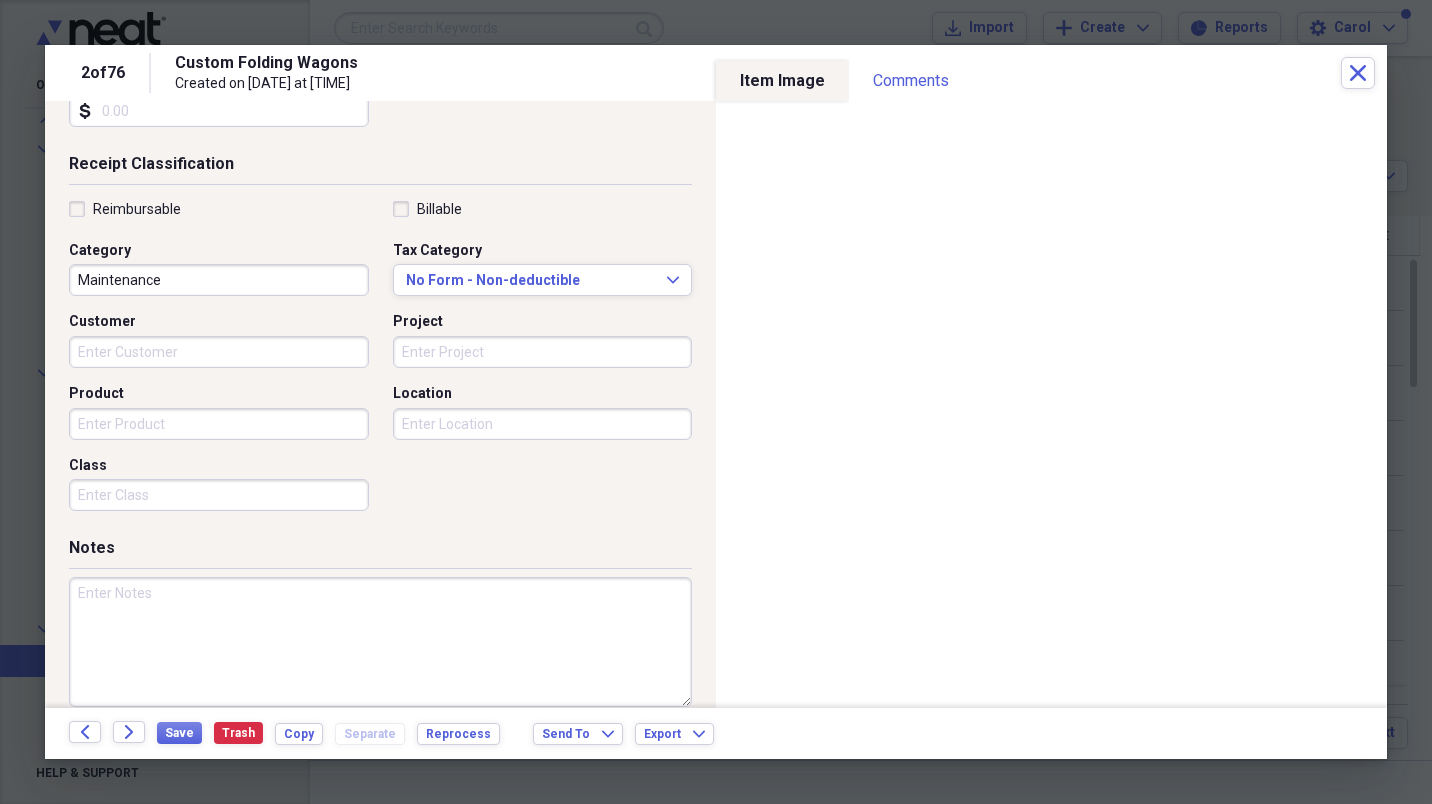 scroll, scrollTop: 413, scrollLeft: 0, axis: vertical 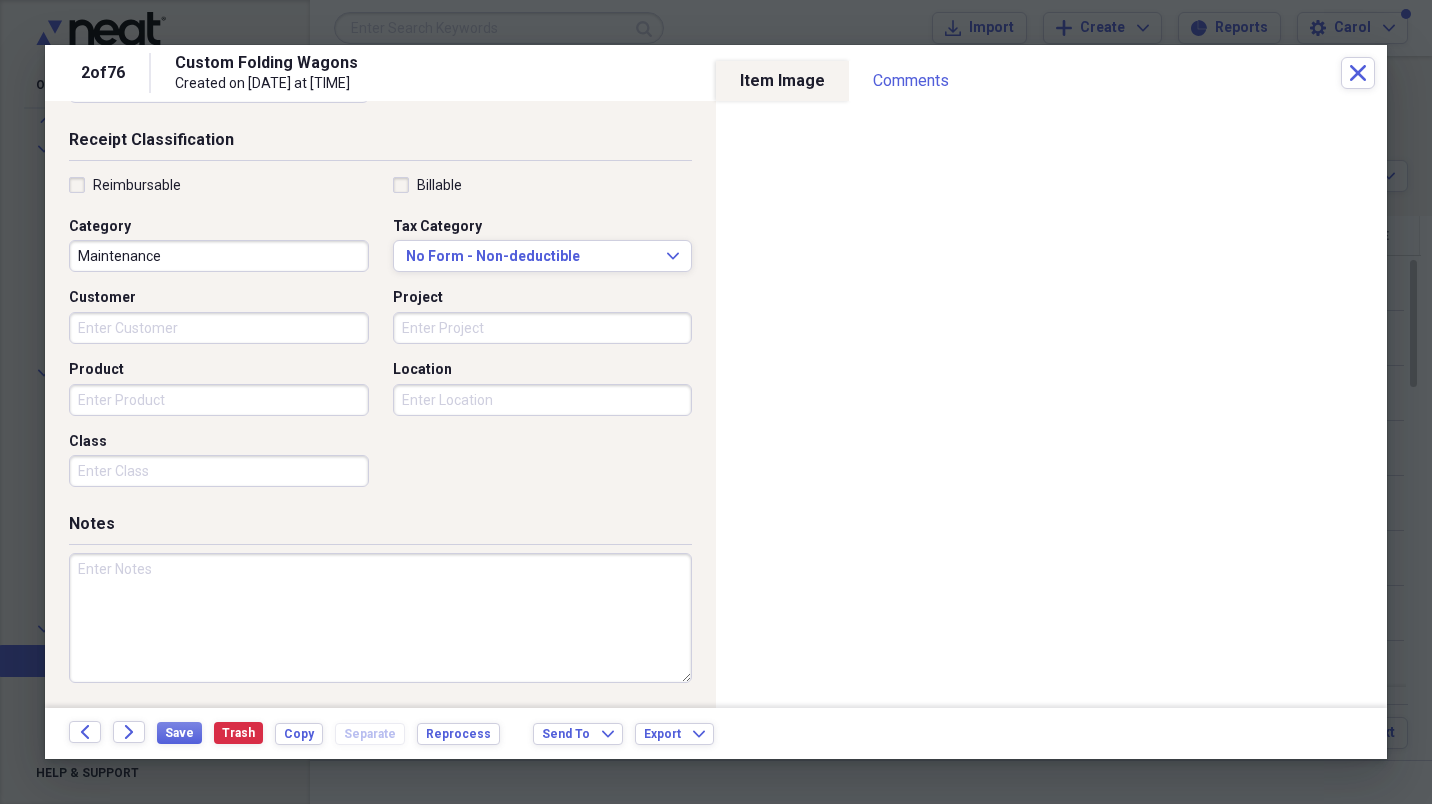 click at bounding box center [380, 618] 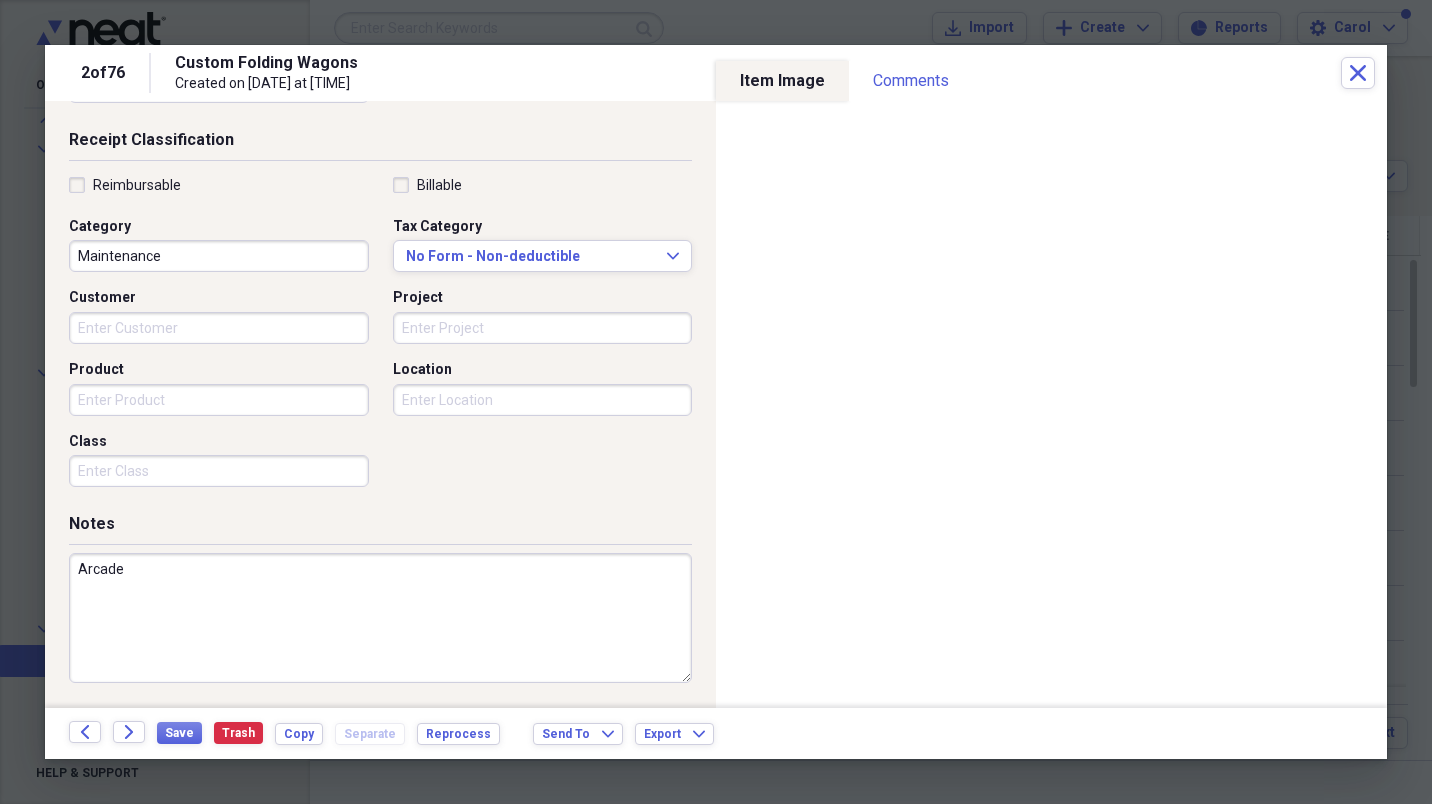 type on "Arcade" 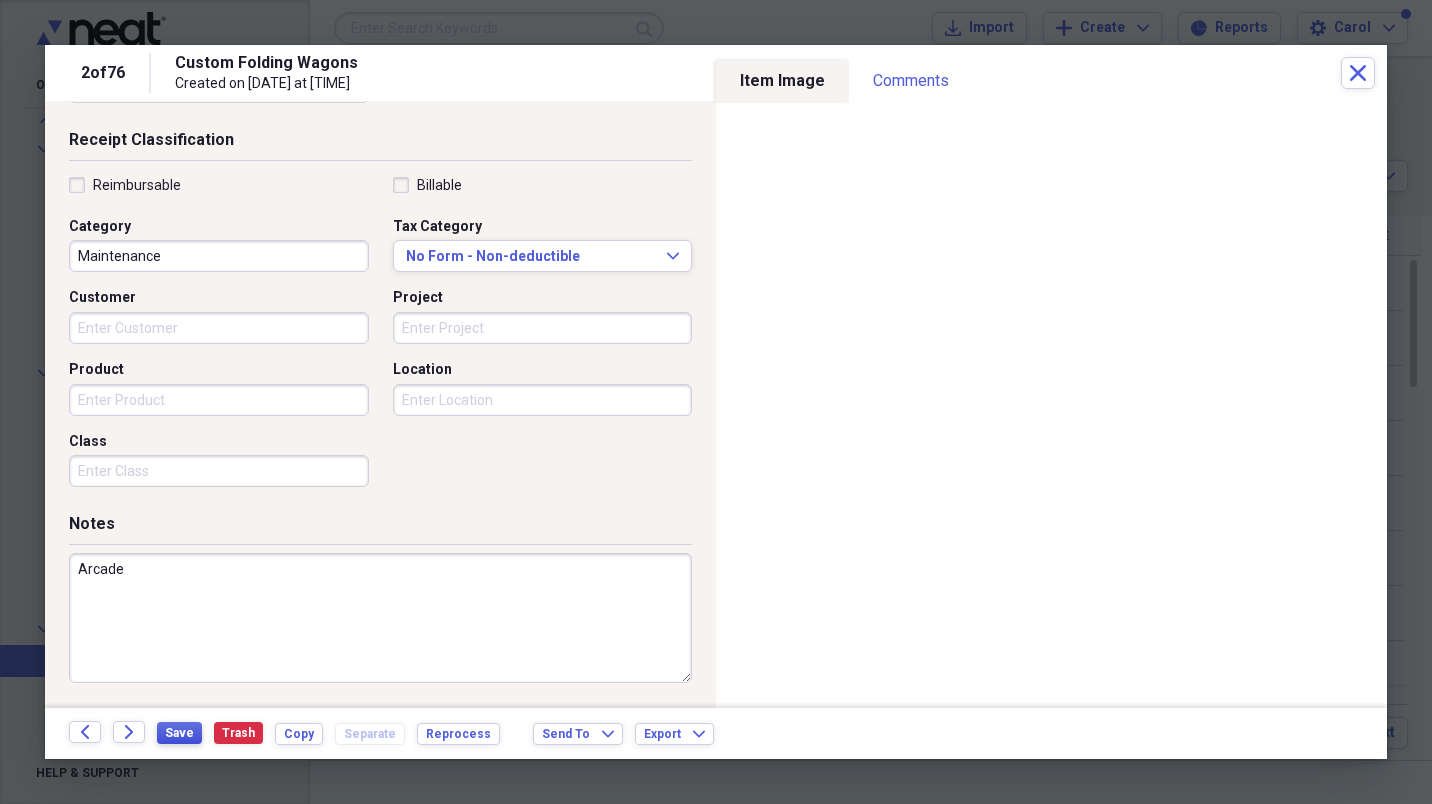 click on "Save" at bounding box center (179, 733) 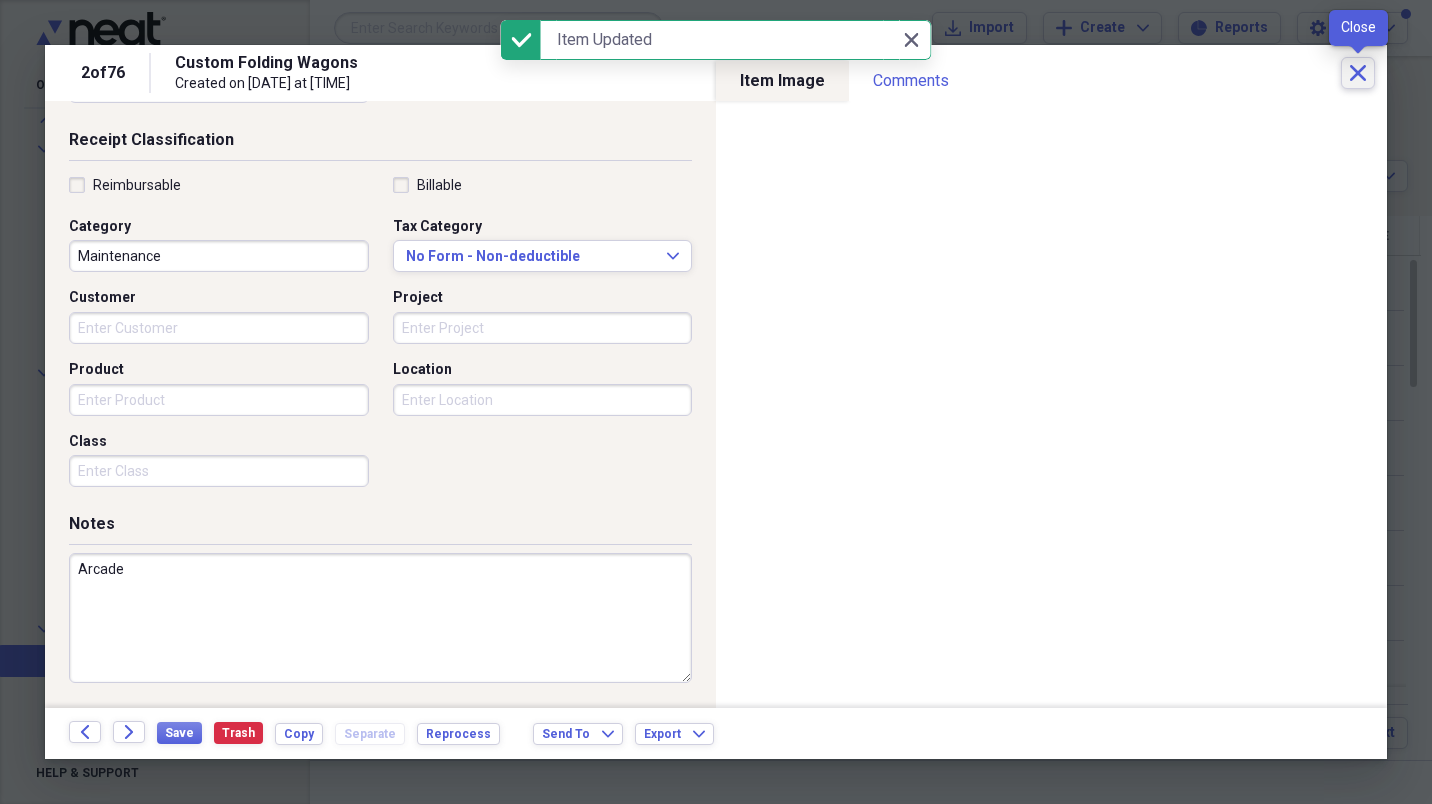 click on "Close" 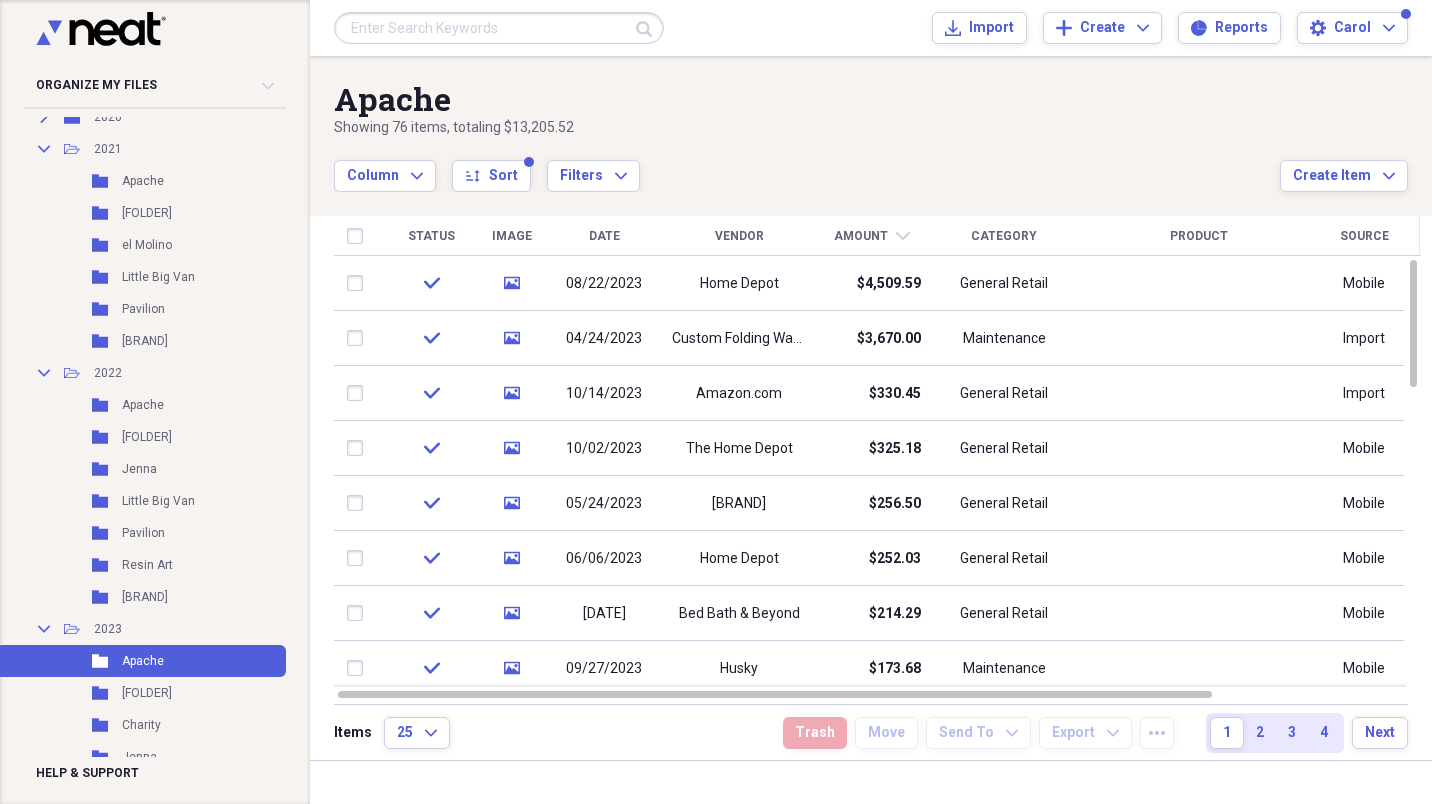 click at bounding box center [1413, 471] 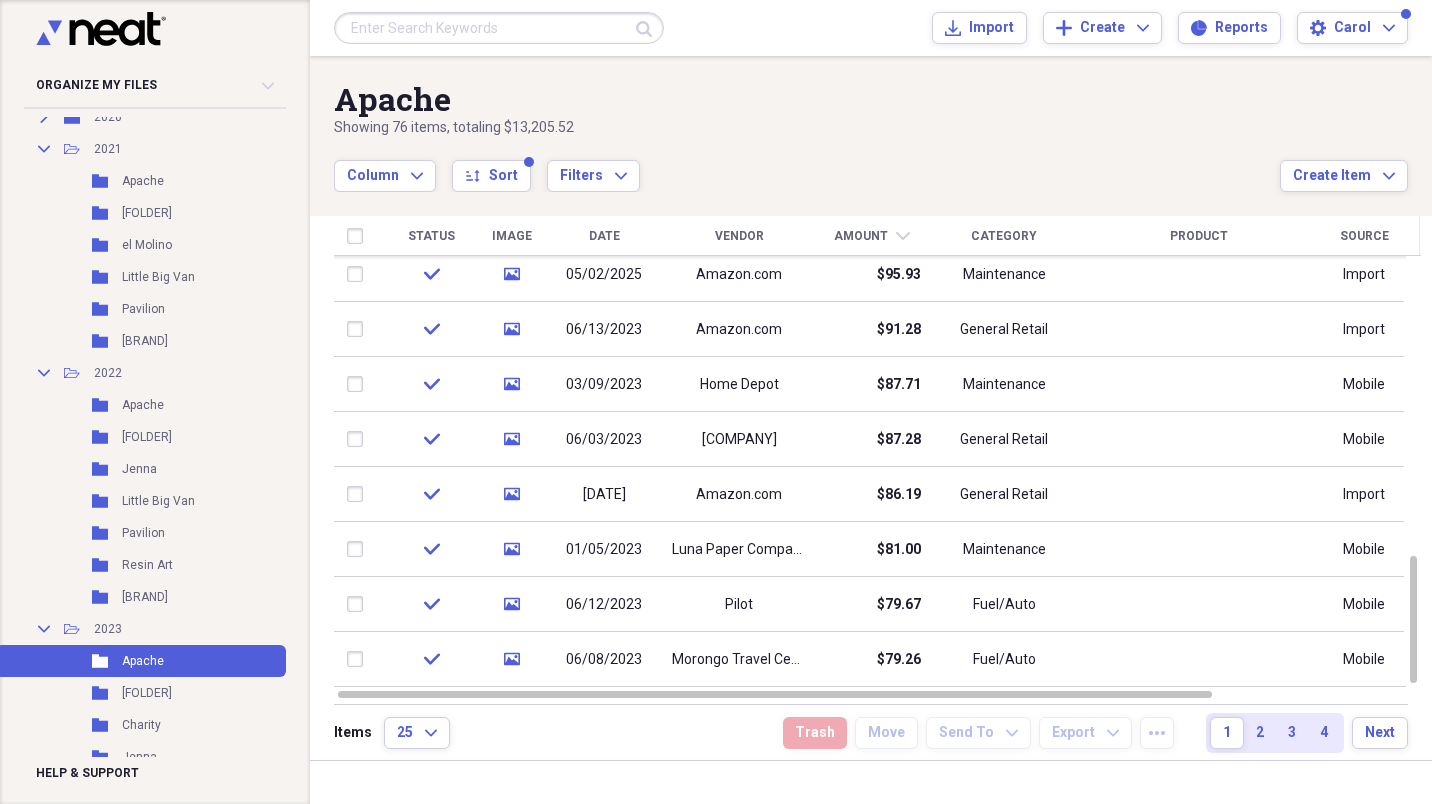 click at bounding box center [1413, 471] 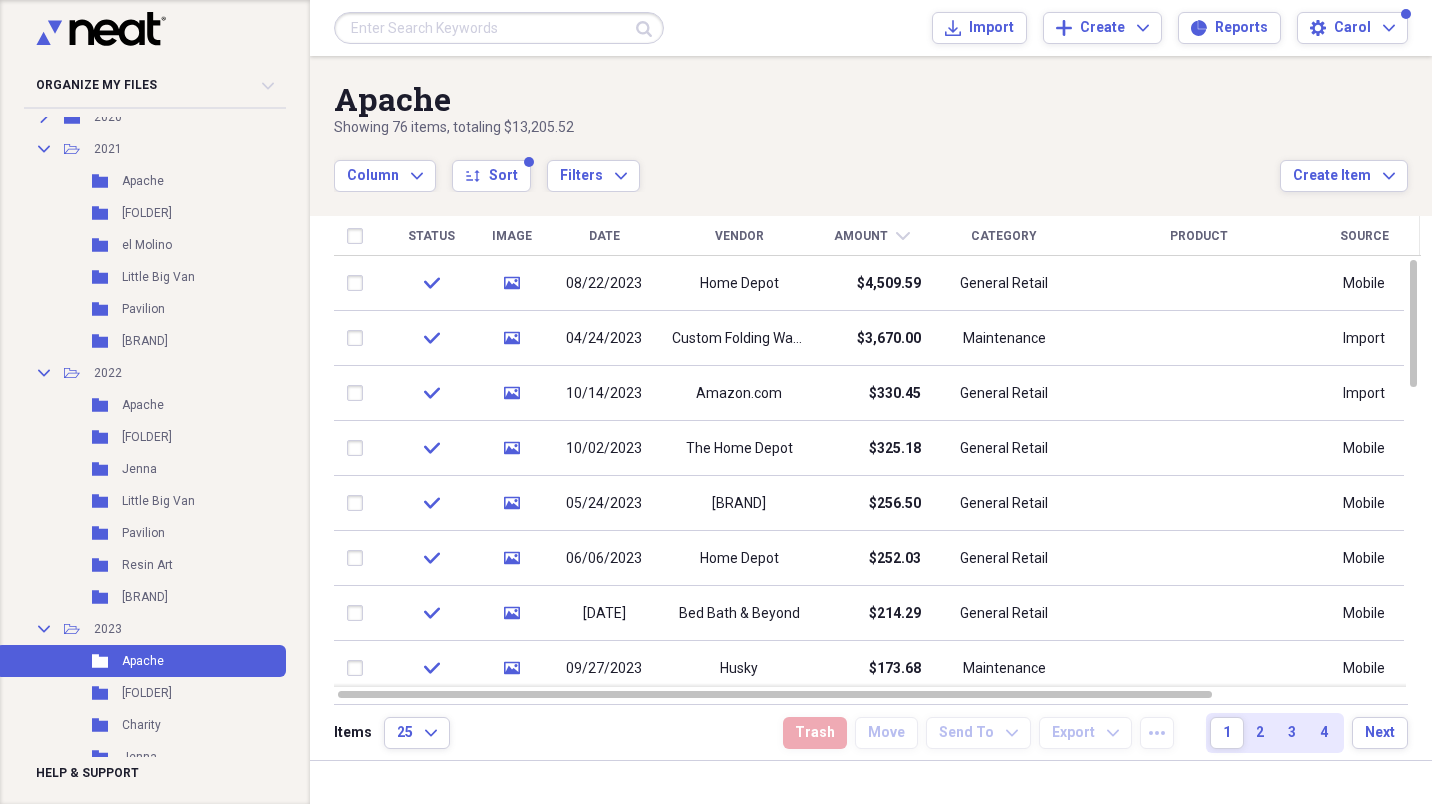 click on "$4,509.59" at bounding box center (871, 283) 